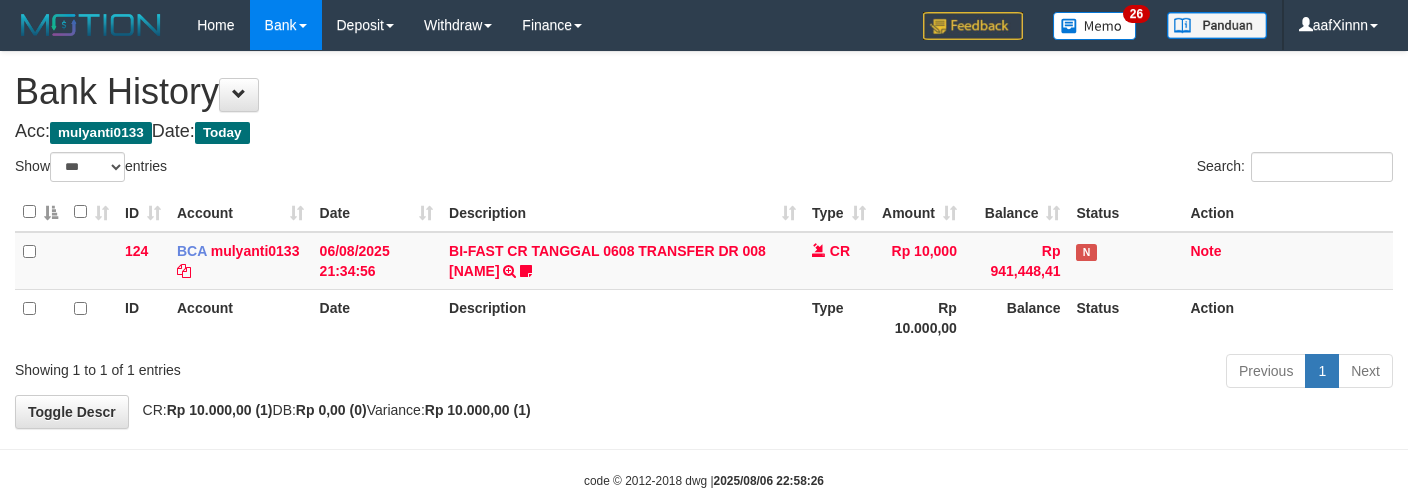 select on "***" 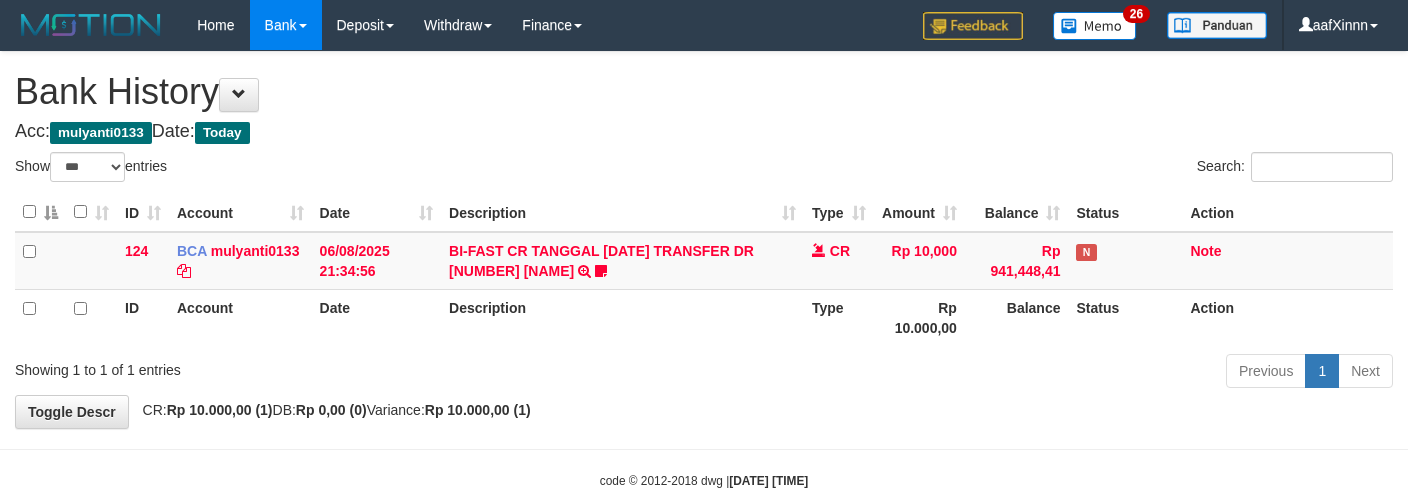 select on "***" 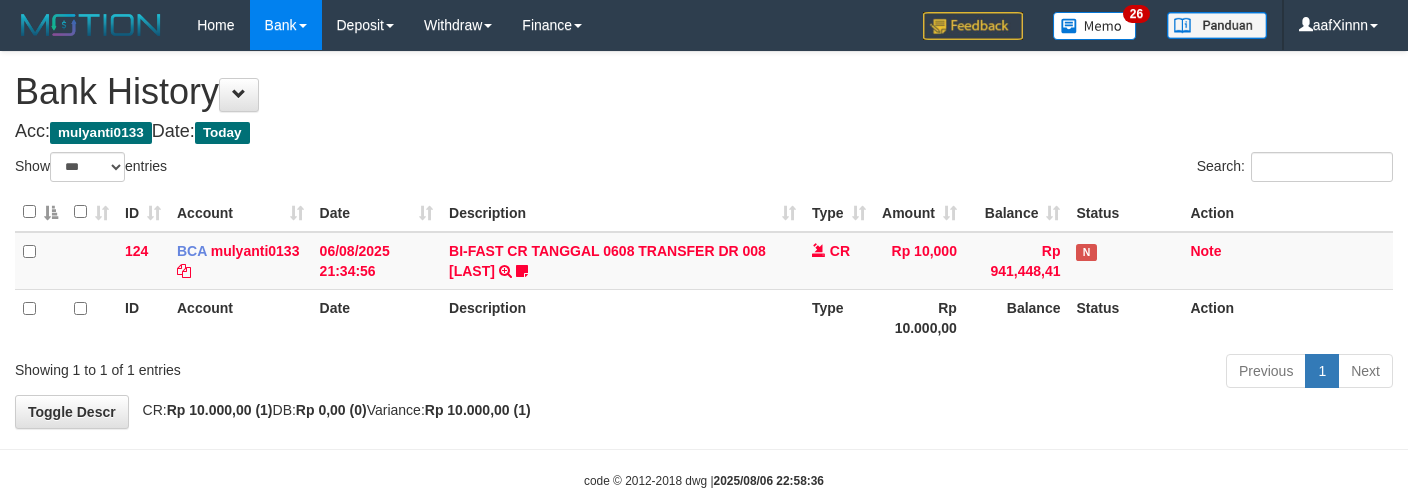 select on "***" 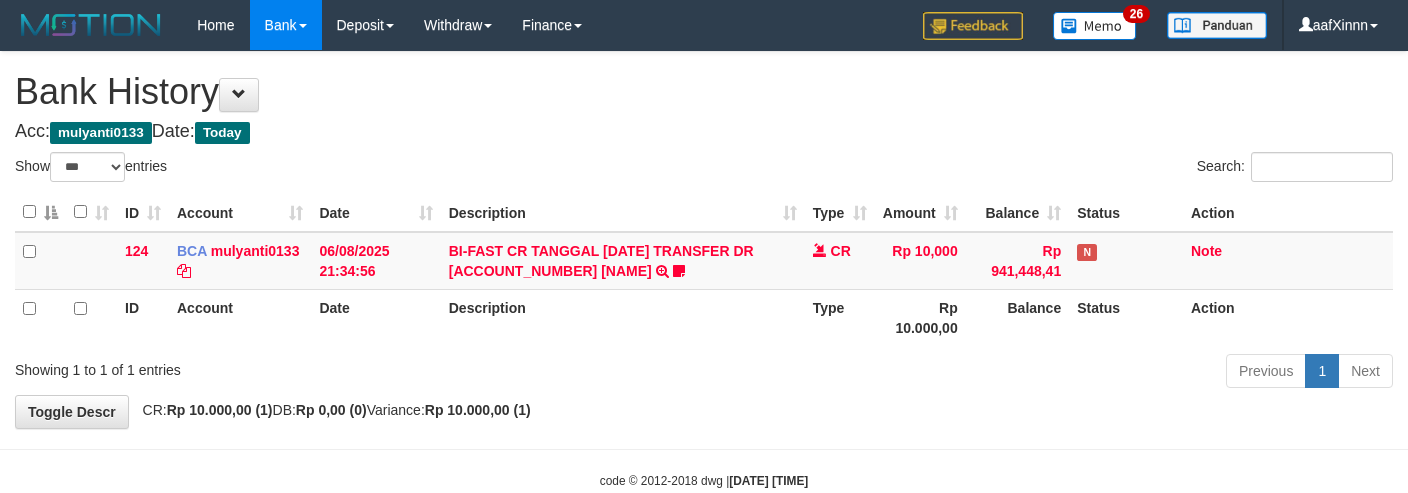 select on "***" 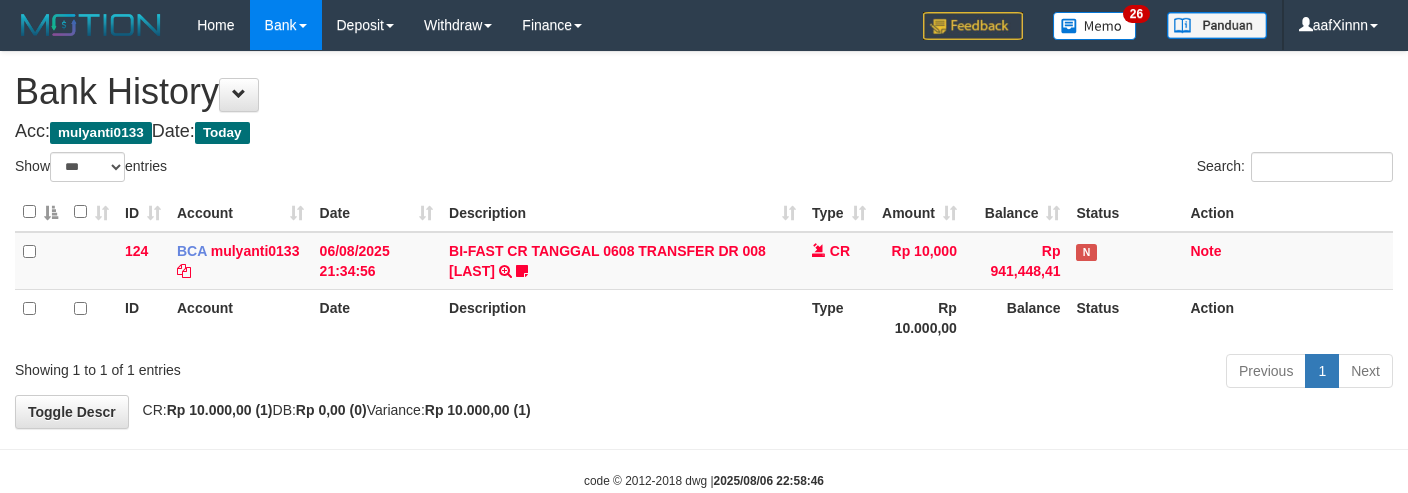 select on "***" 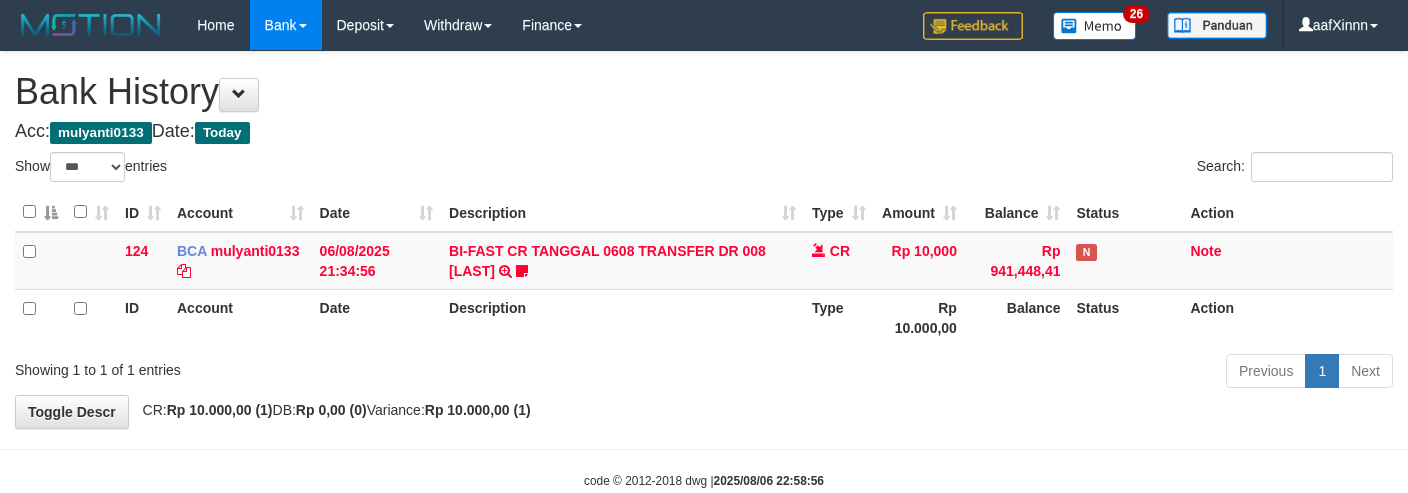 select on "***" 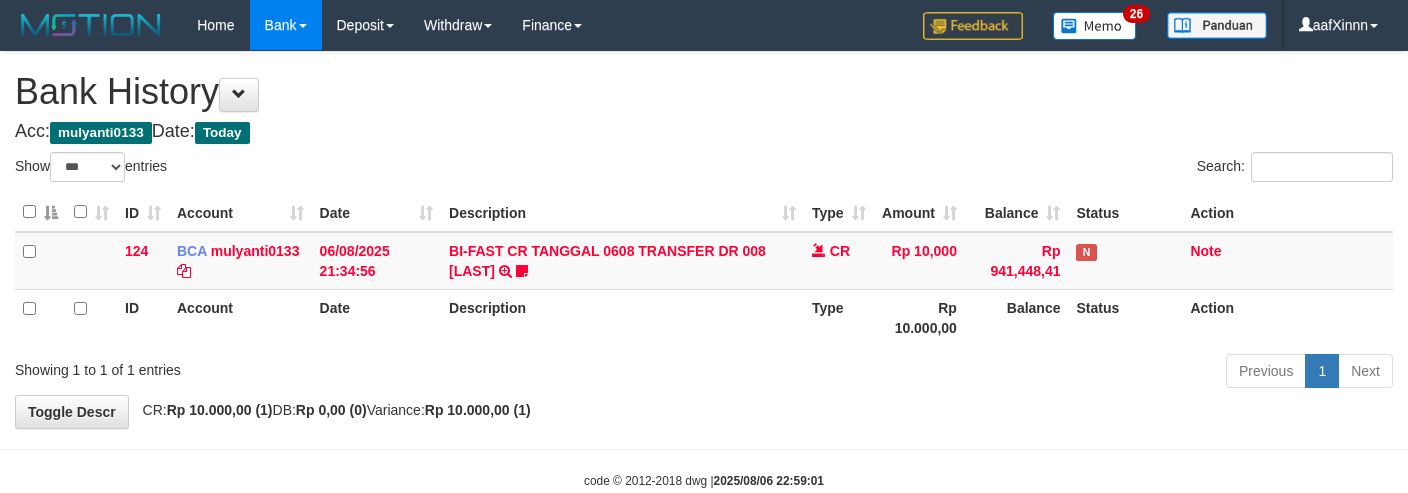 select on "***" 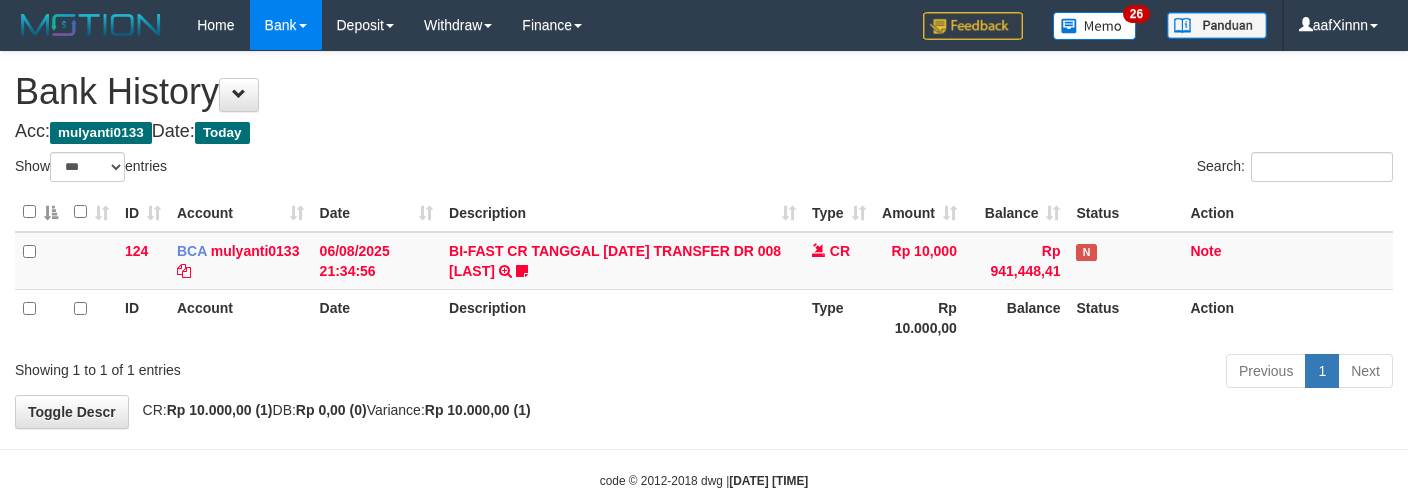 select on "***" 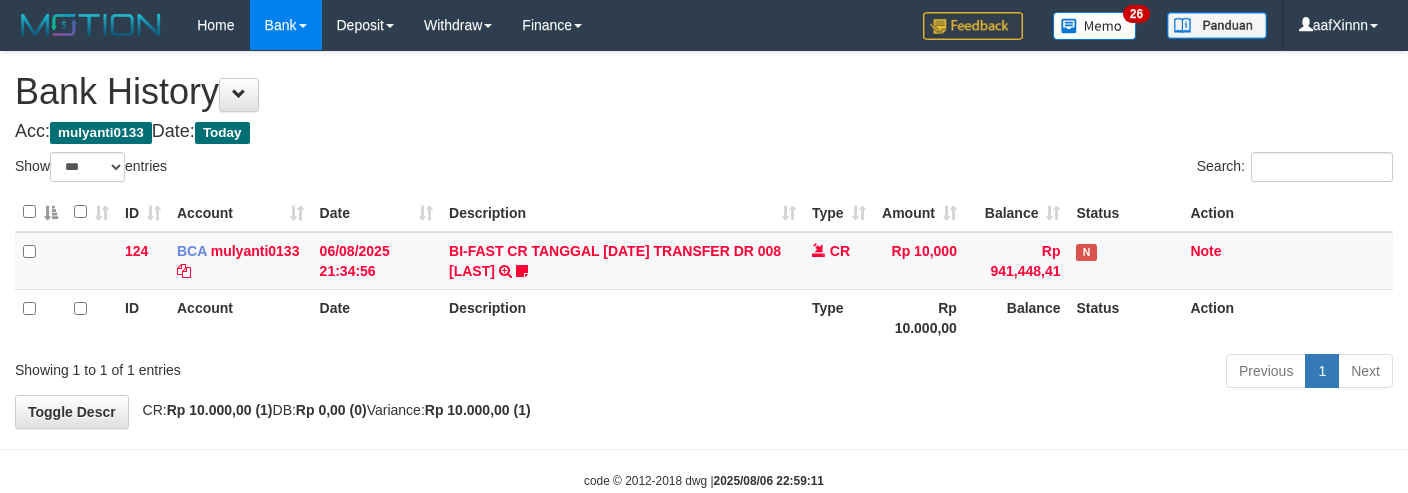 select on "***" 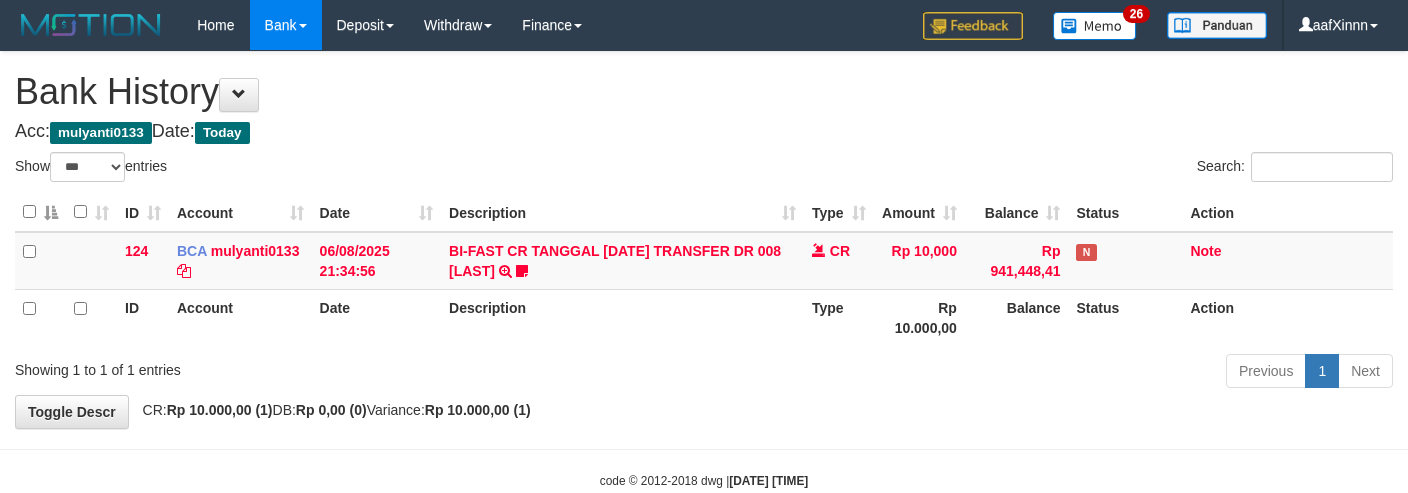 select on "***" 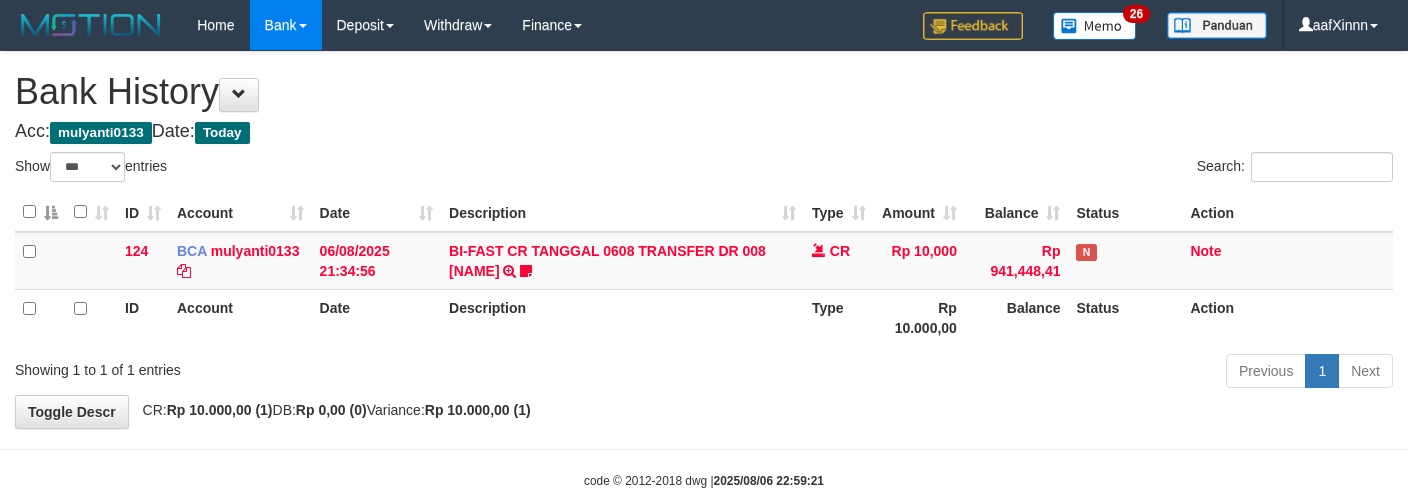 select on "***" 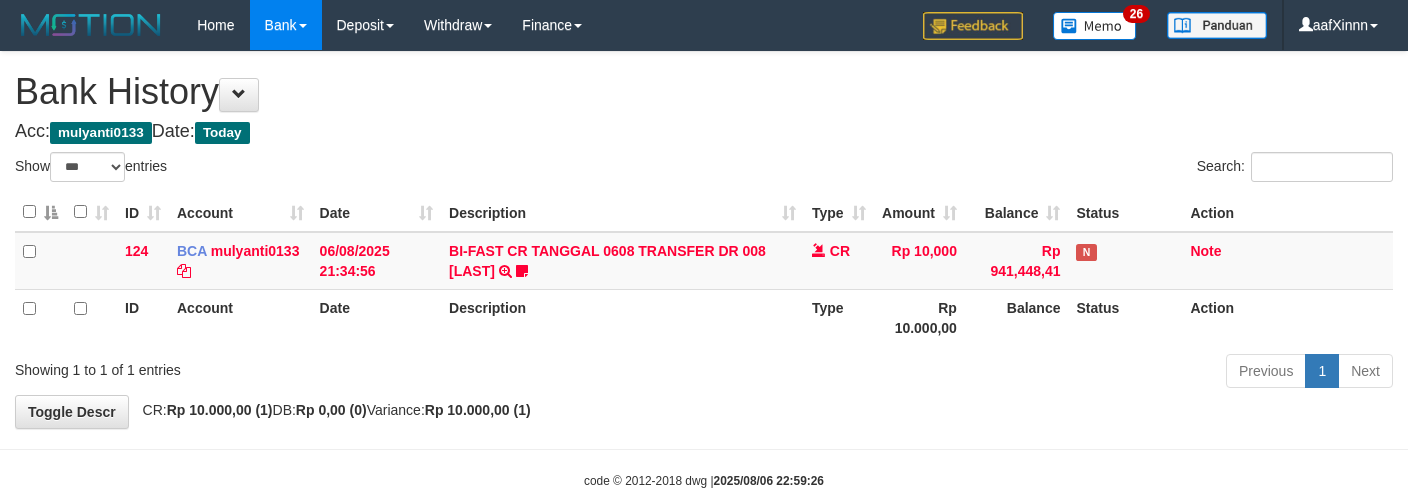 select on "***" 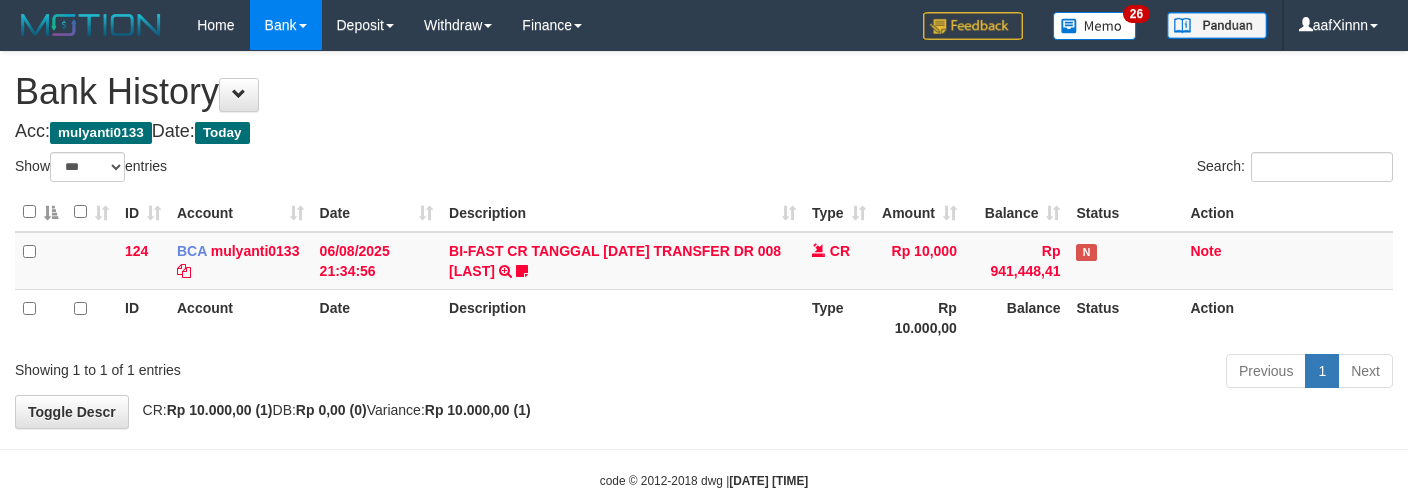 select on "***" 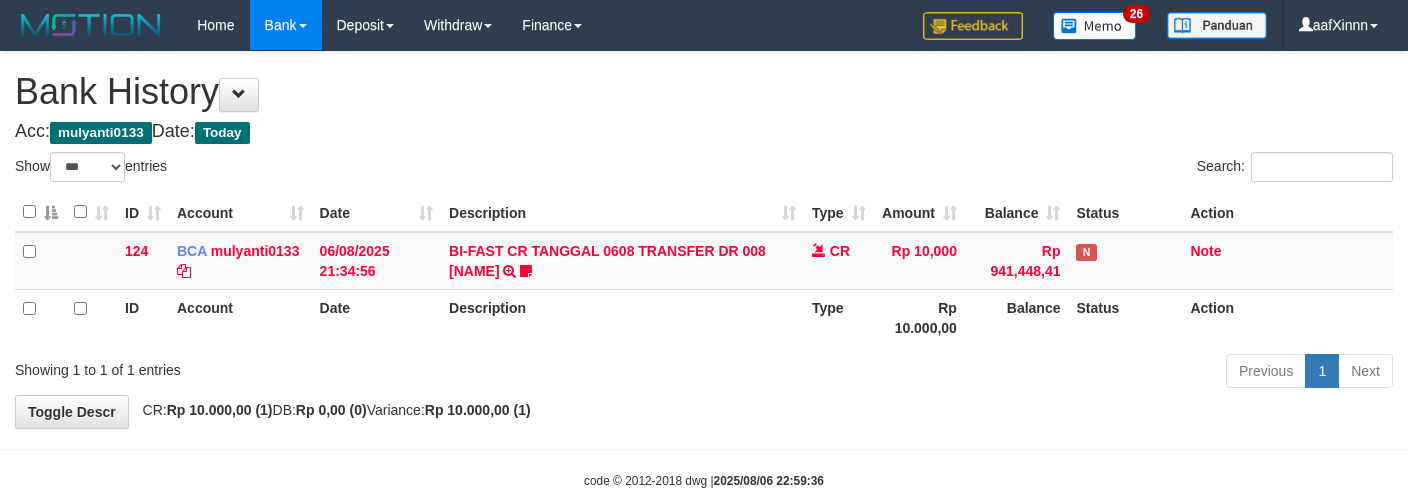 select on "***" 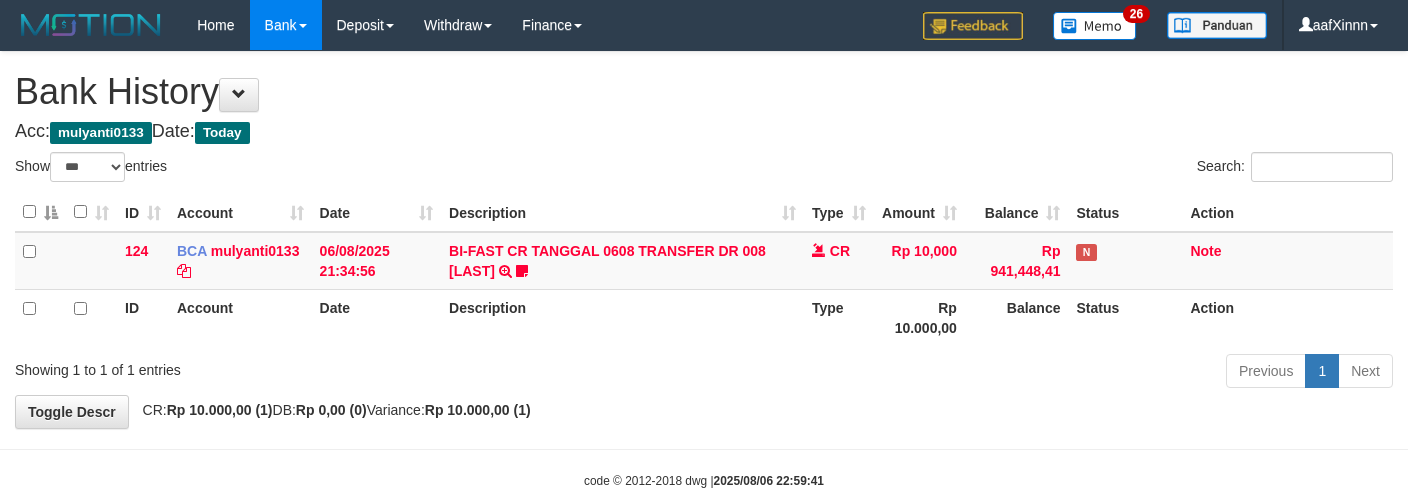 select on "***" 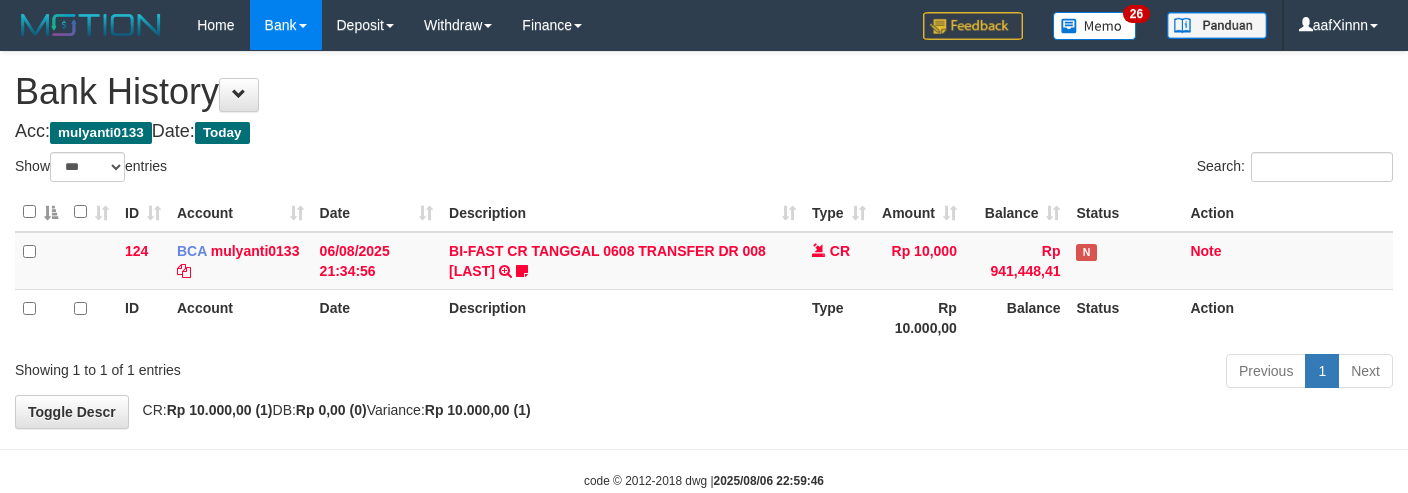 select on "***" 